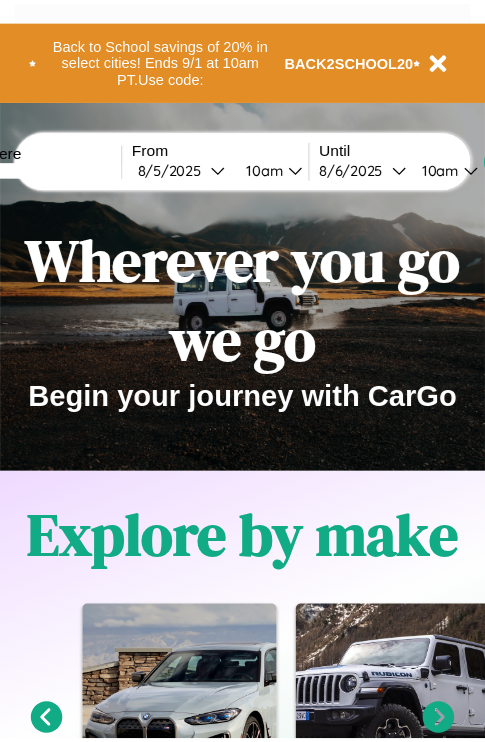 scroll, scrollTop: 0, scrollLeft: 0, axis: both 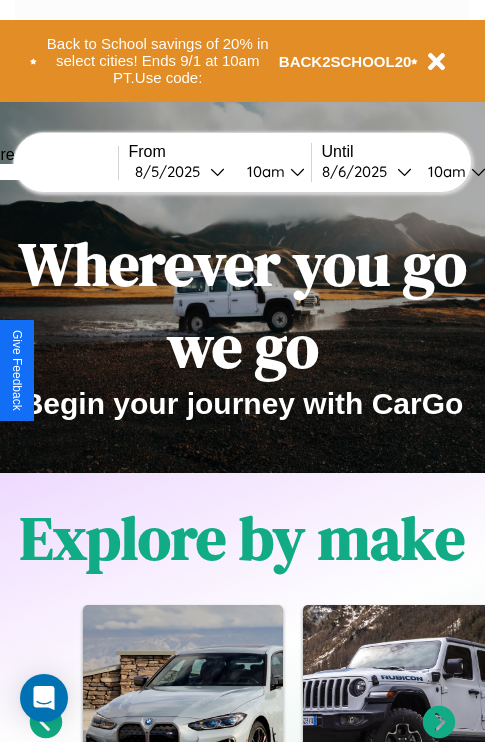 click at bounding box center [43, 172] 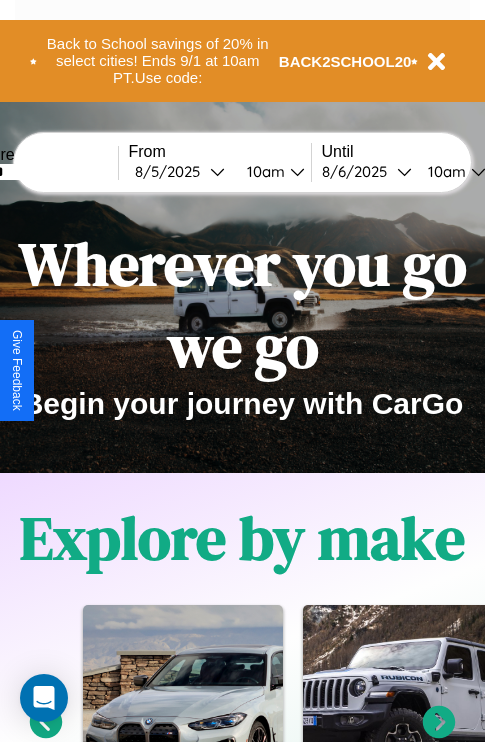 type on "******" 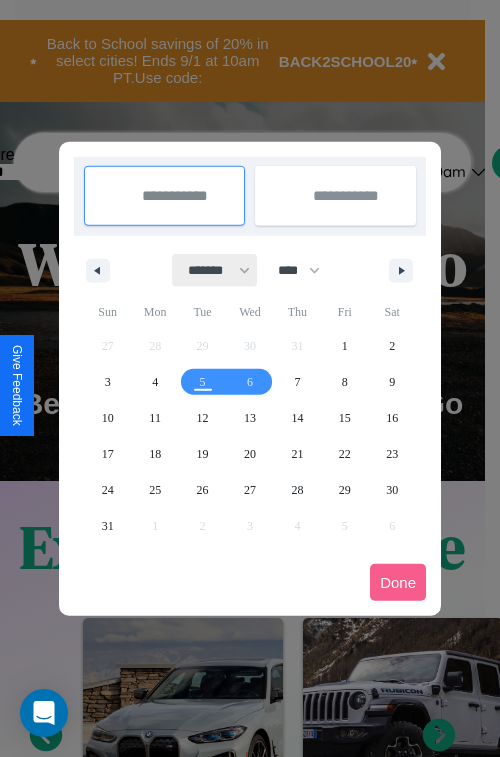 click on "******* ******** ***** ***** *** **** **** ****** ********* ******* ******** ********" at bounding box center [215, 270] 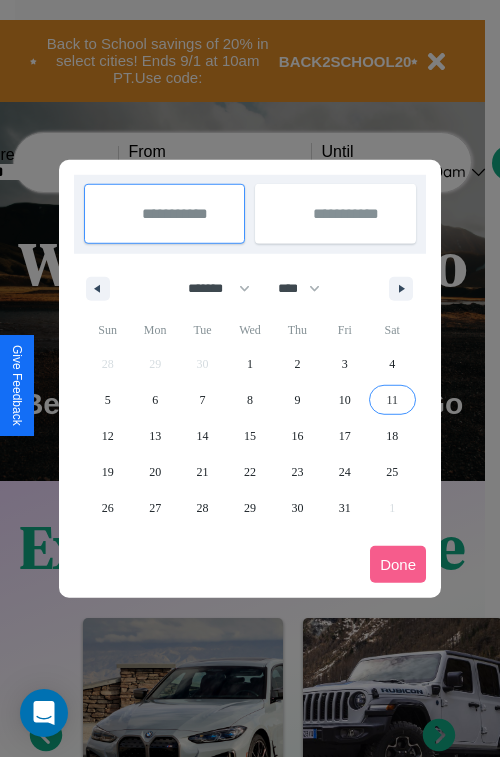 click on "11" at bounding box center [392, 400] 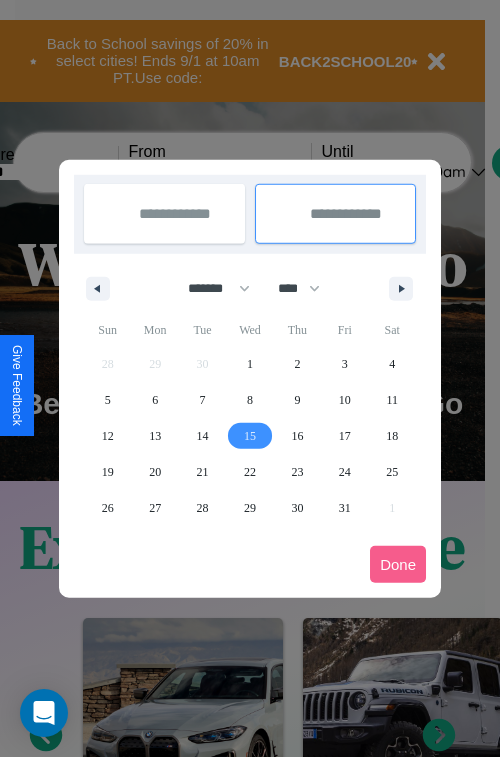 click on "15" at bounding box center [250, 436] 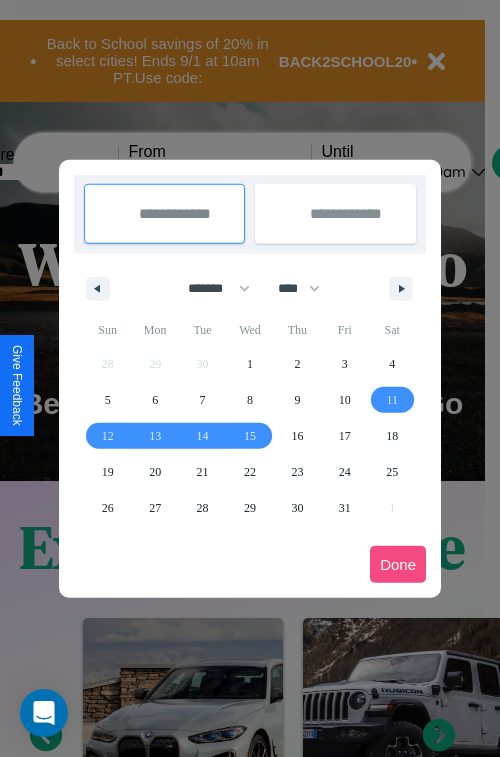 click on "Done" at bounding box center [398, 564] 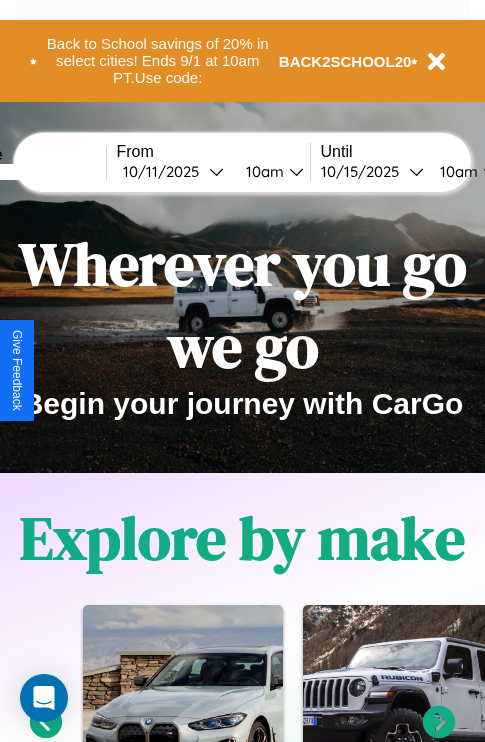 scroll, scrollTop: 0, scrollLeft: 79, axis: horizontal 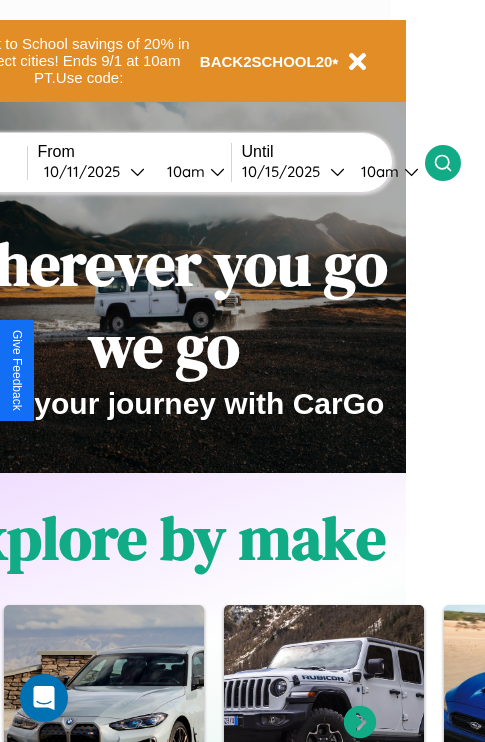 click 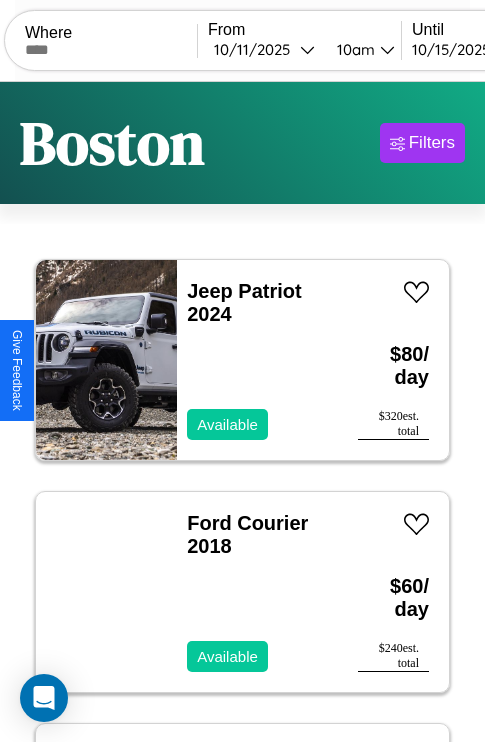 scroll, scrollTop: 66, scrollLeft: 0, axis: vertical 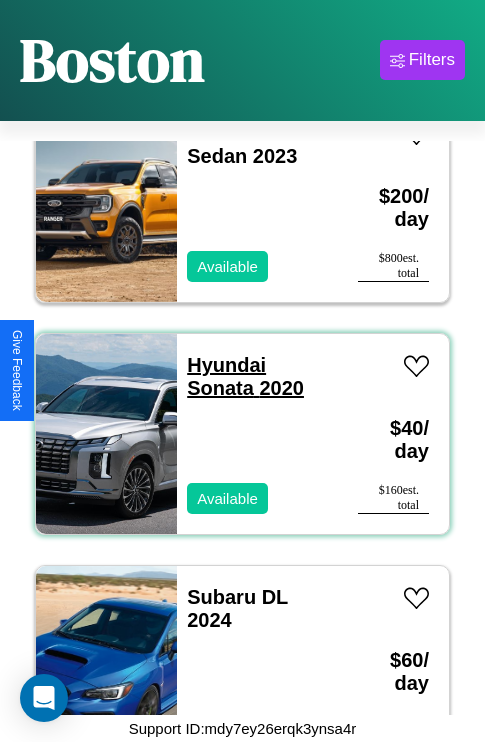click on "Hyundai   Sonata   2020" at bounding box center [245, 376] 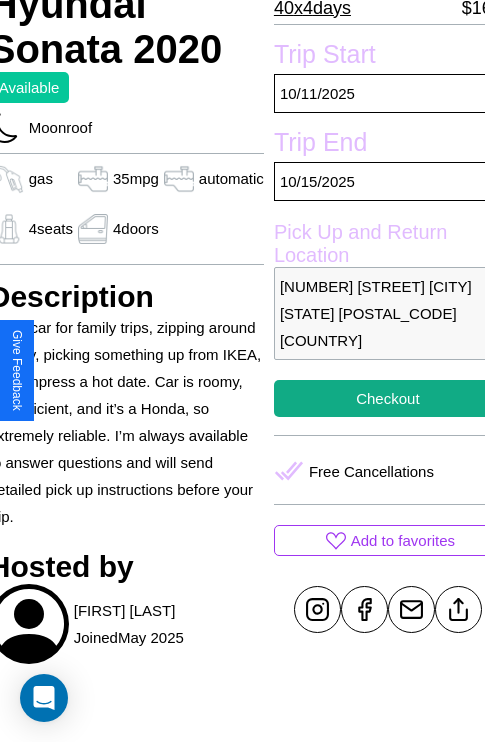scroll, scrollTop: 461, scrollLeft: 84, axis: both 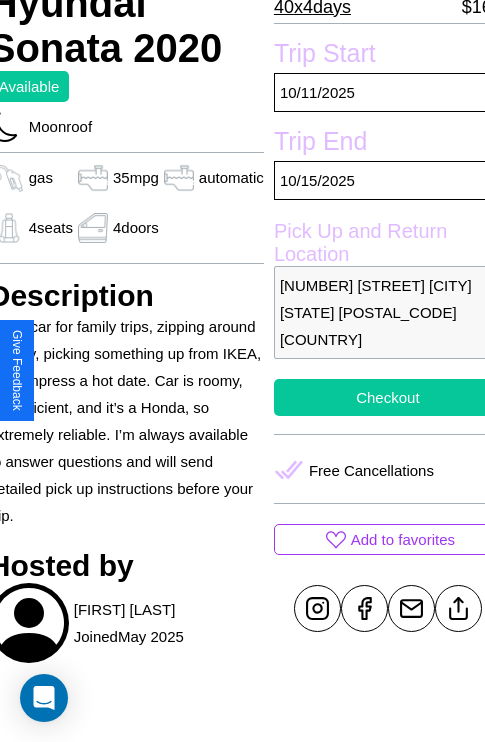 click on "Checkout" at bounding box center [388, 397] 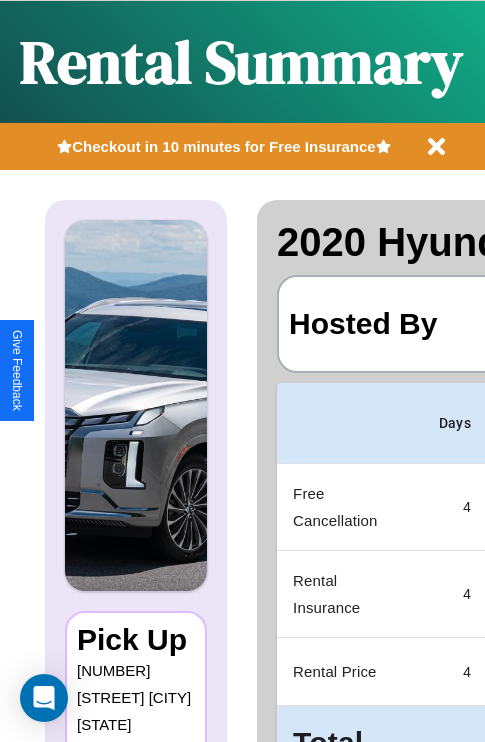 scroll, scrollTop: 0, scrollLeft: 408, axis: horizontal 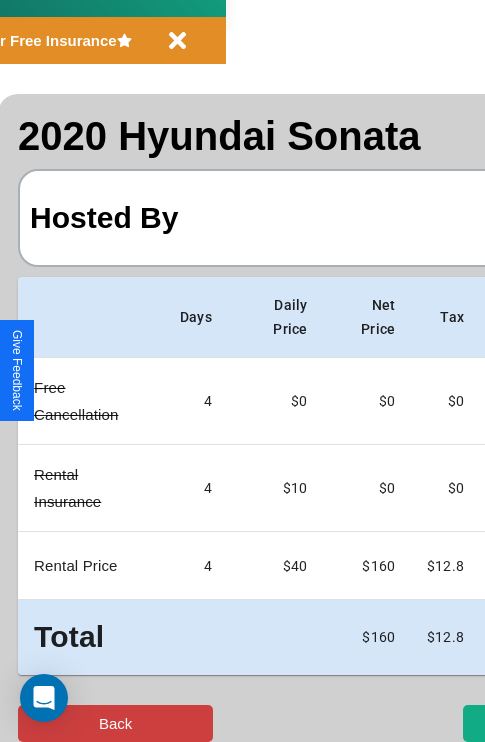 click on "Back" at bounding box center [115, 723] 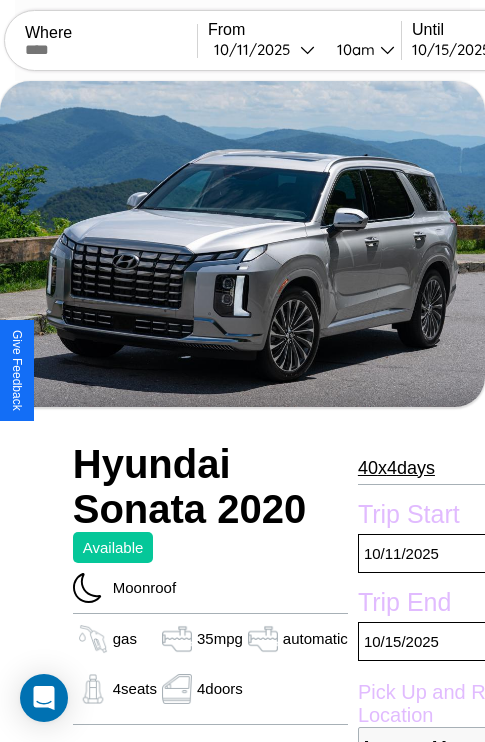 scroll, scrollTop: 461, scrollLeft: 84, axis: both 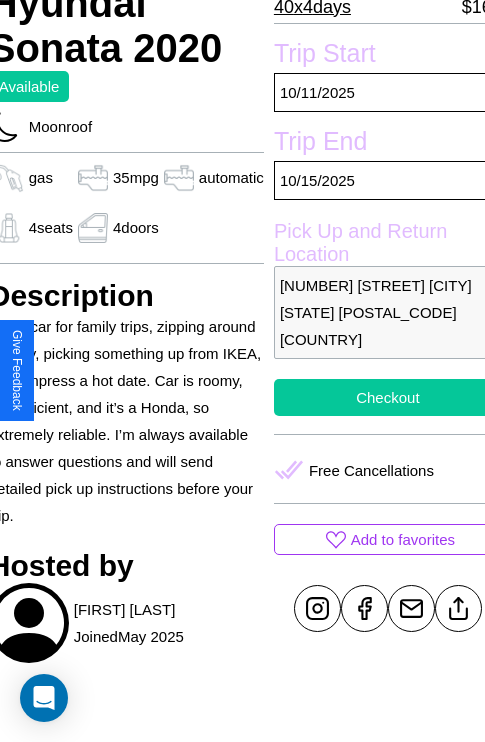click on "Checkout" at bounding box center (388, 397) 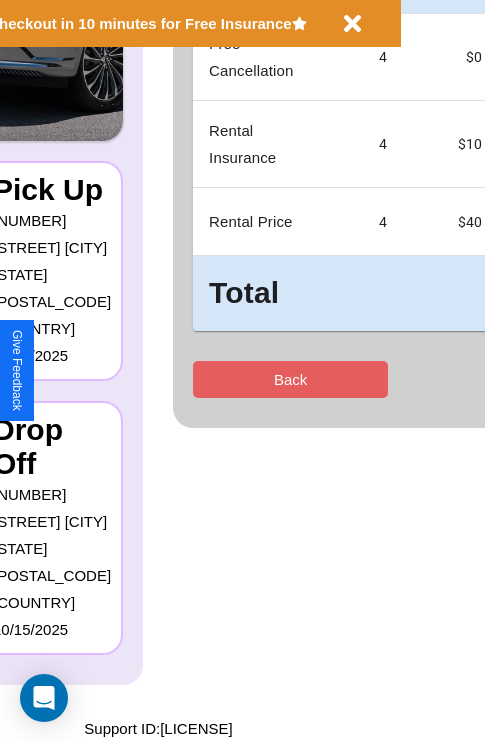 scroll, scrollTop: 0, scrollLeft: 0, axis: both 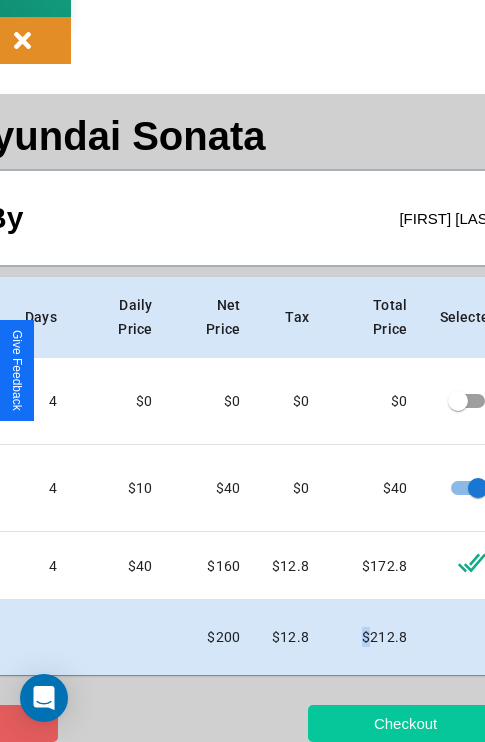click on "Checkout" at bounding box center [405, 723] 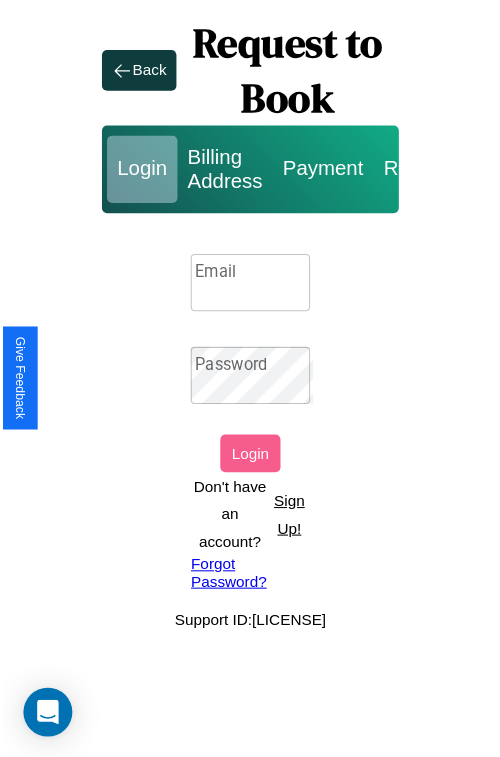 scroll, scrollTop: 0, scrollLeft: 0, axis: both 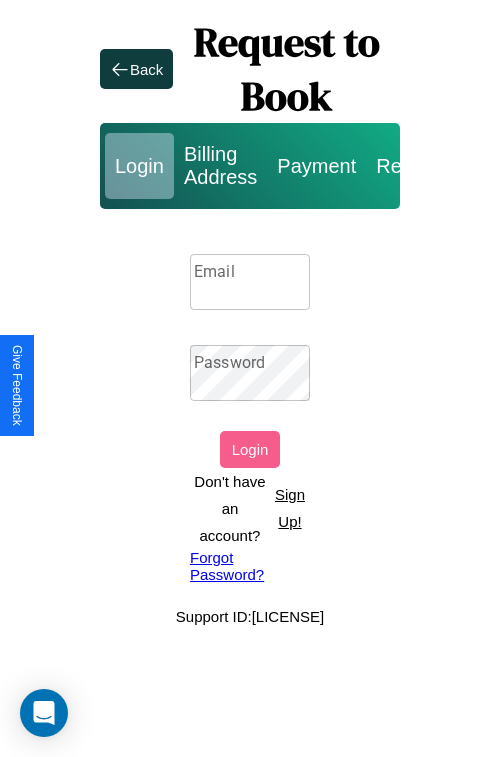 click on "Email" at bounding box center [250, 282] 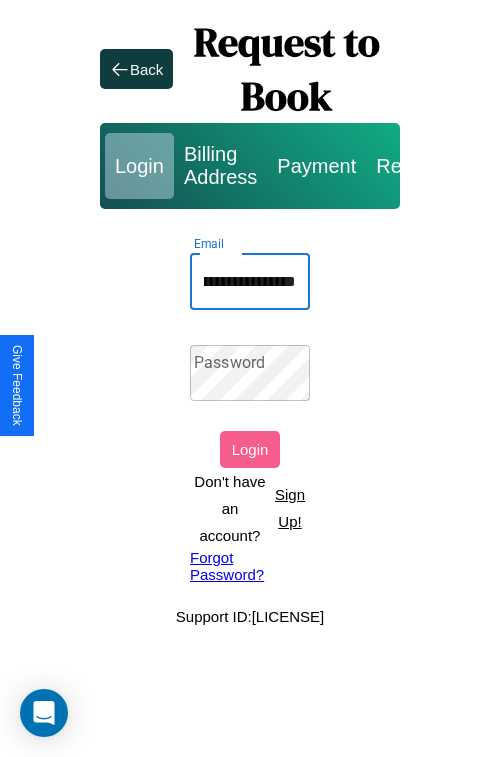 scroll, scrollTop: 0, scrollLeft: 71, axis: horizontal 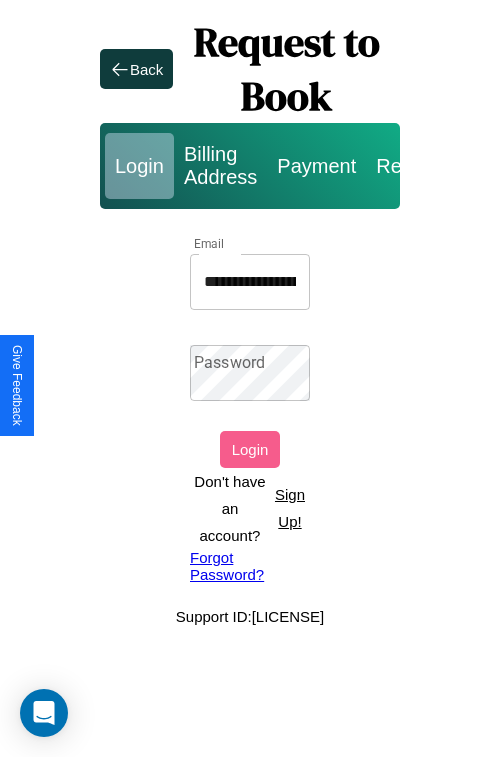 click on "Forgot Password?" at bounding box center [250, 566] 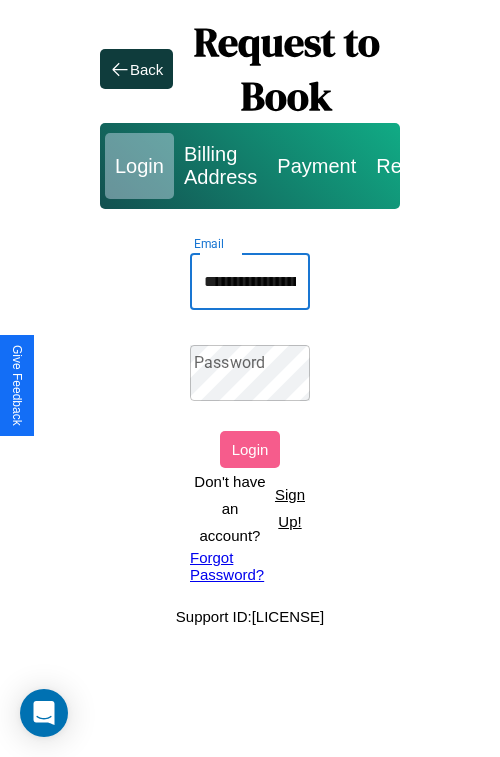 scroll, scrollTop: 0, scrollLeft: 71, axis: horizontal 